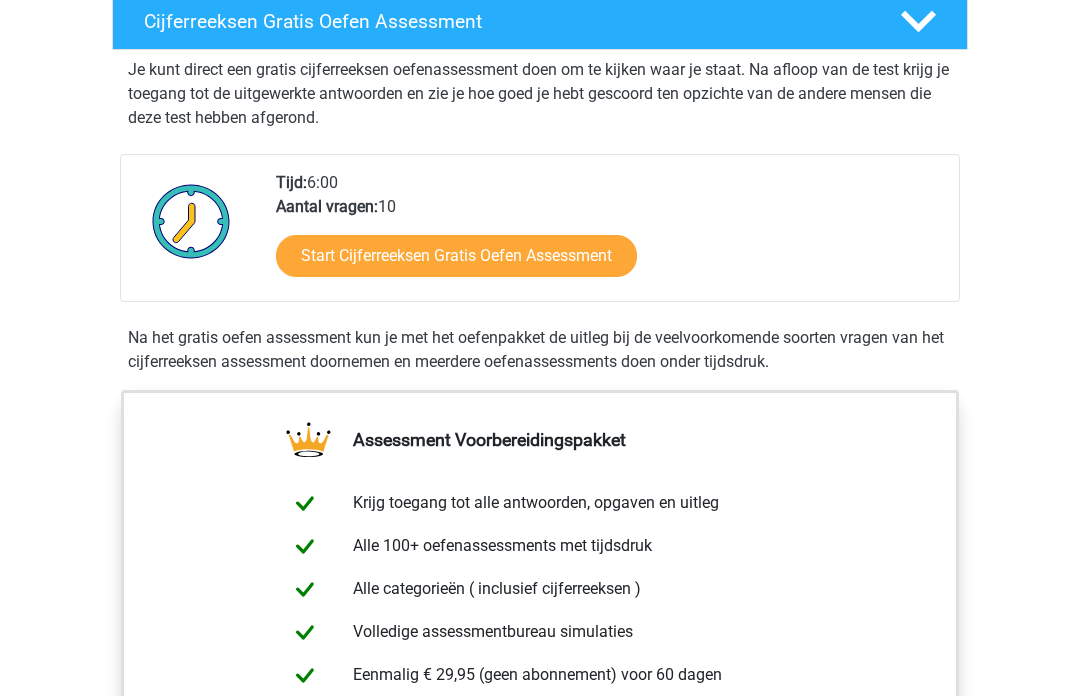 scroll, scrollTop: 427, scrollLeft: 0, axis: vertical 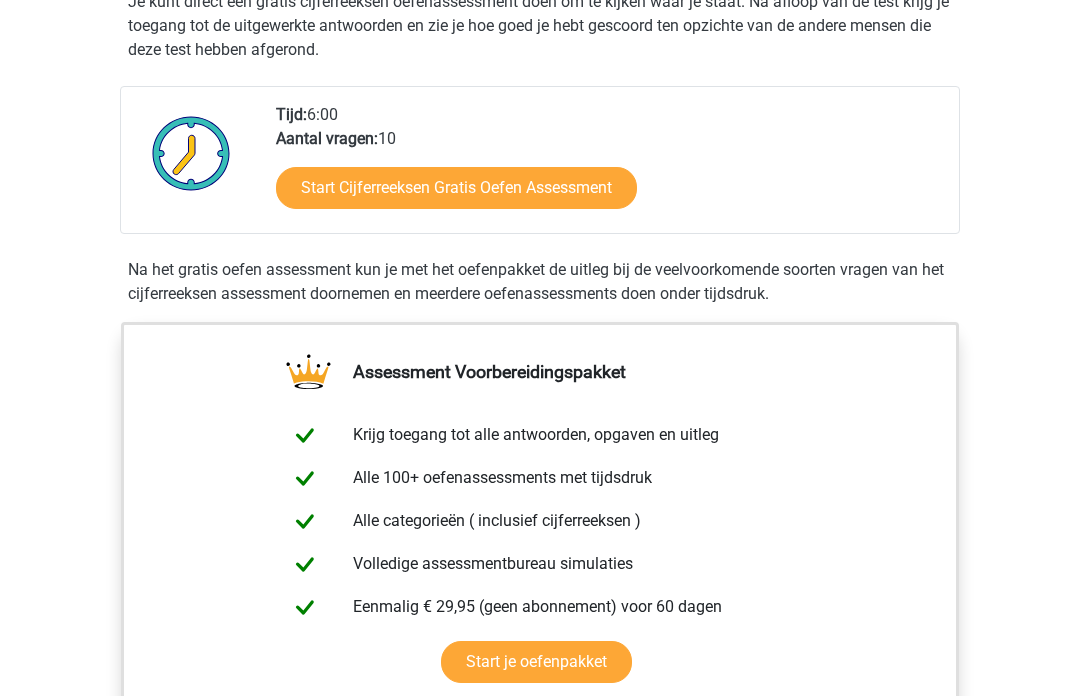 click on "Start Cijferreeksen
Gratis Oefen Assessment" at bounding box center (456, 189) 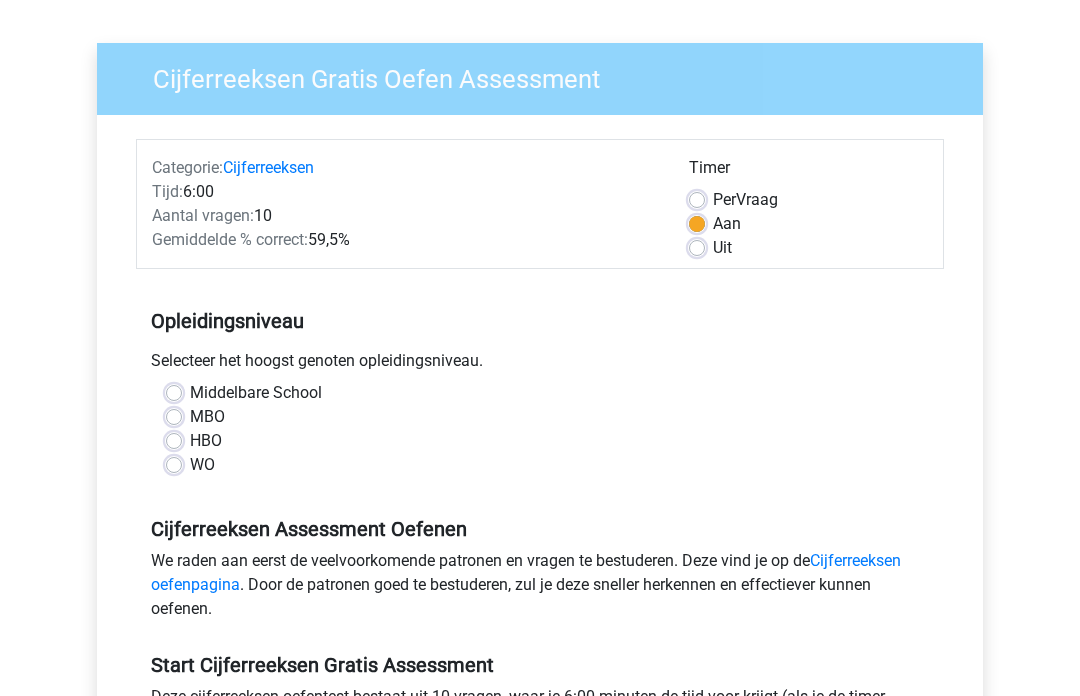 scroll, scrollTop: 122, scrollLeft: 0, axis: vertical 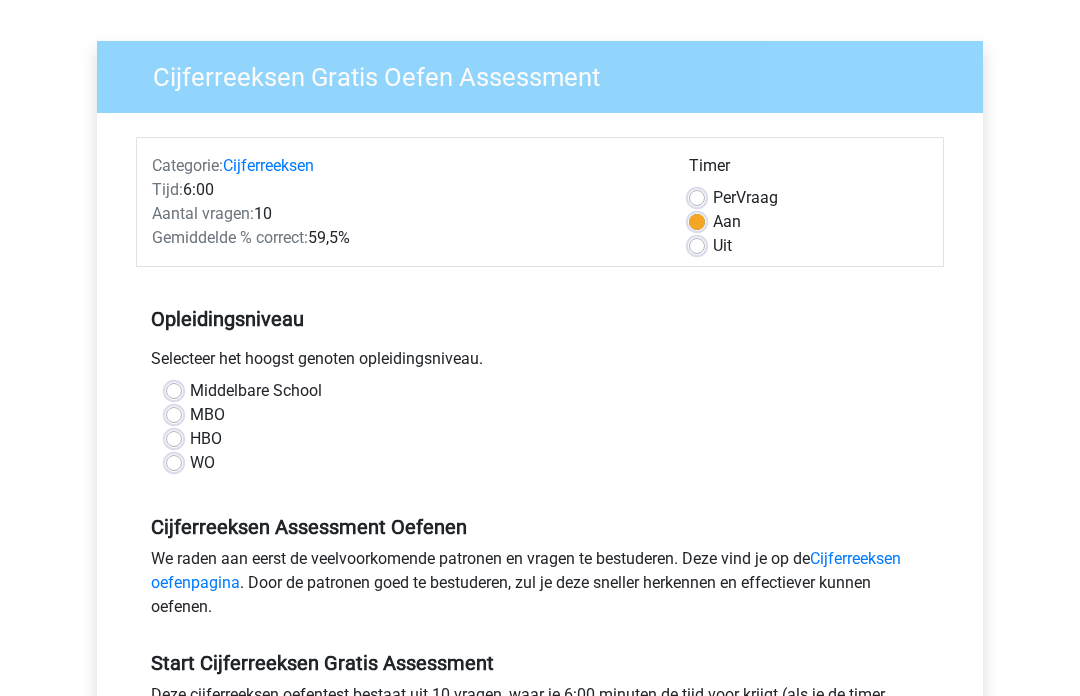 click on "MBO" at bounding box center [207, 416] 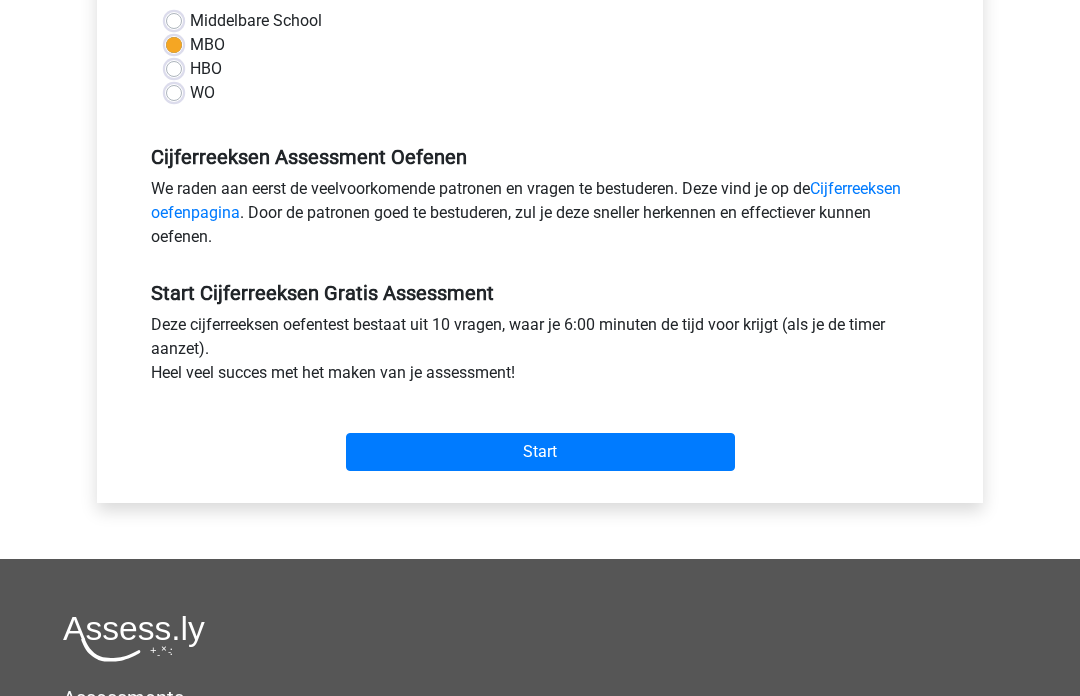 scroll, scrollTop: 495, scrollLeft: 0, axis: vertical 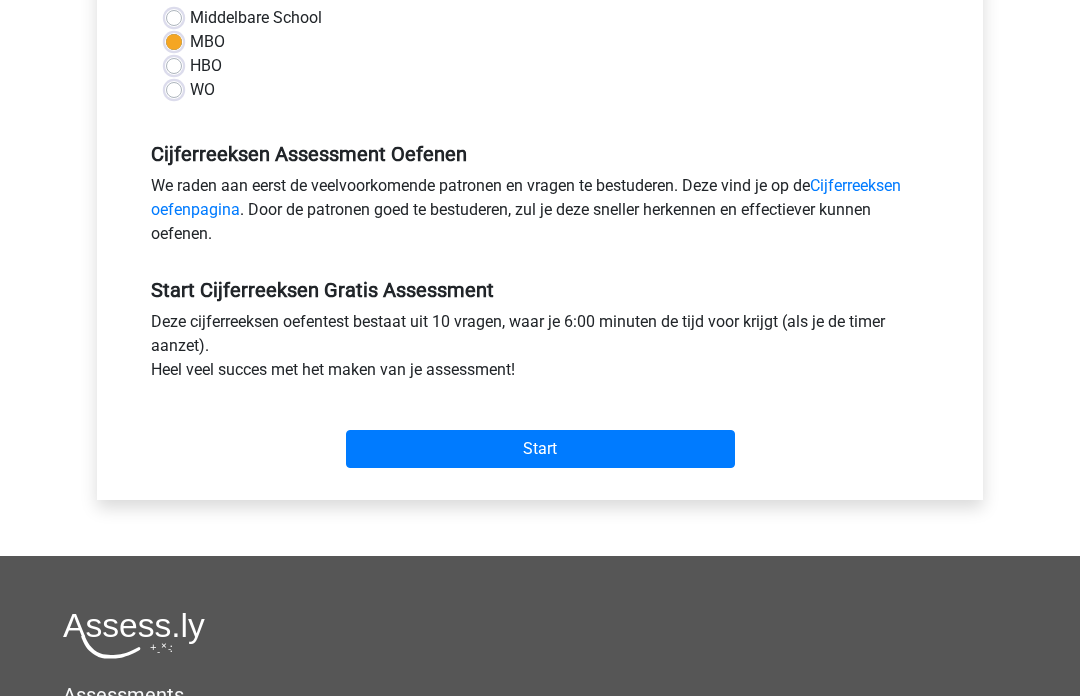 click on "Start" at bounding box center (540, 450) 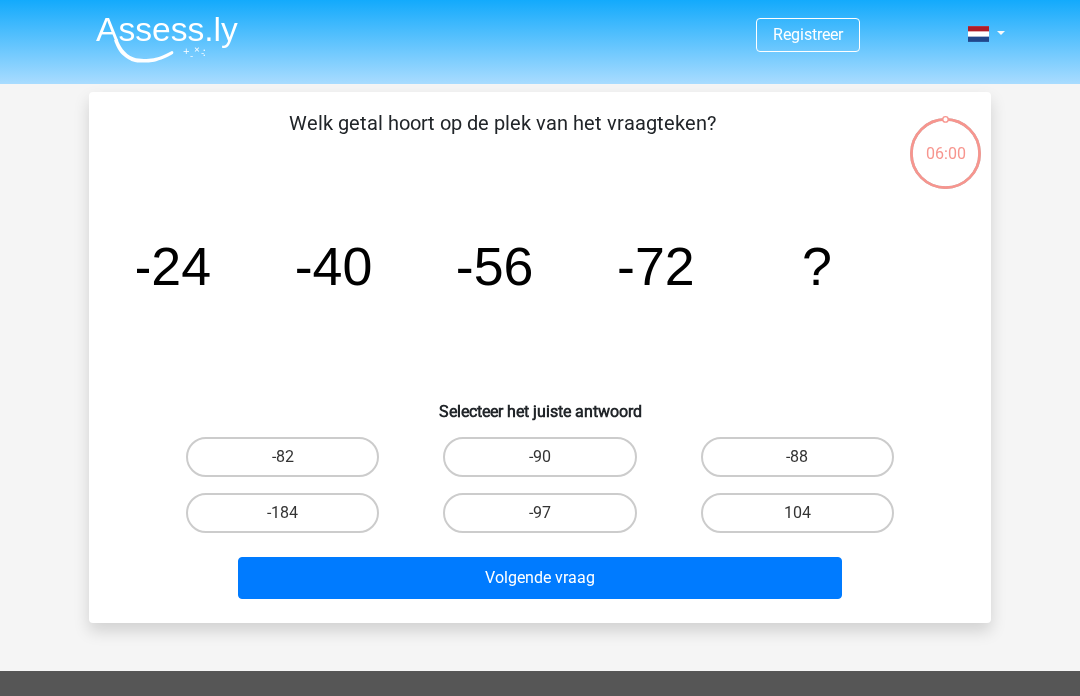 scroll, scrollTop: 0, scrollLeft: 0, axis: both 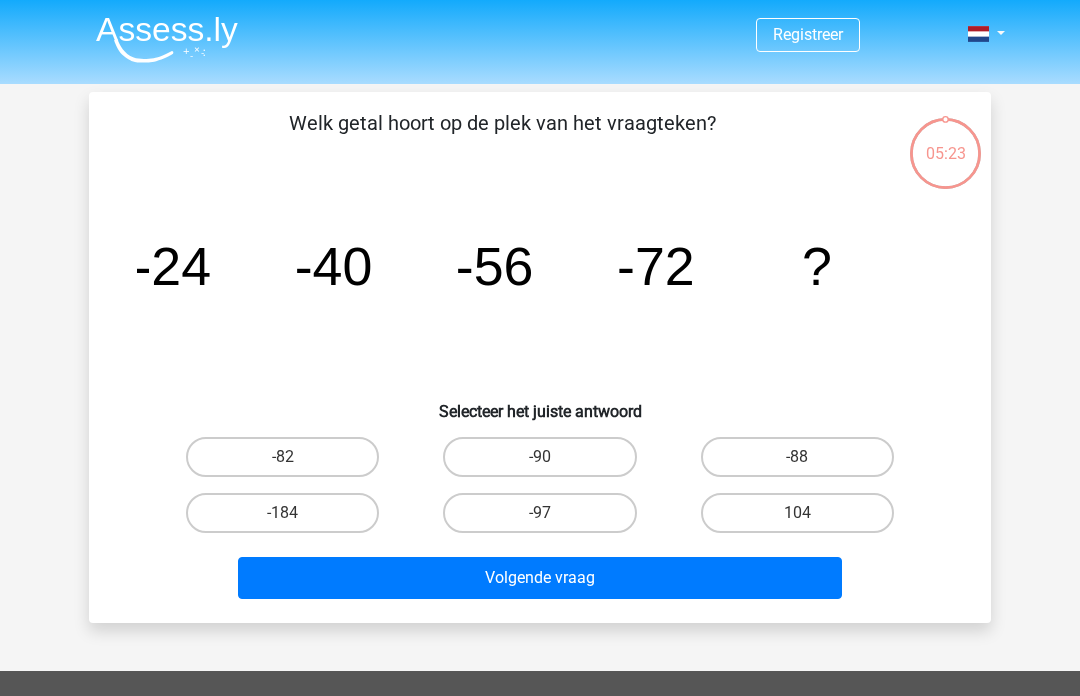 click on "-88" at bounding box center (797, 457) 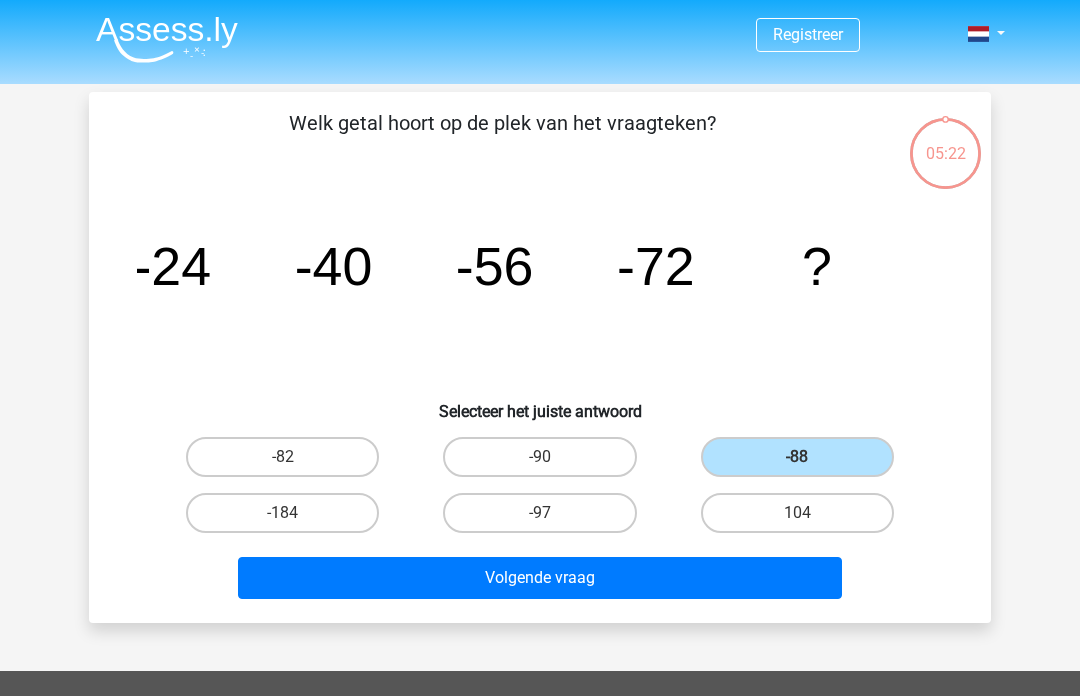 click on "Volgende vraag" at bounding box center (540, 578) 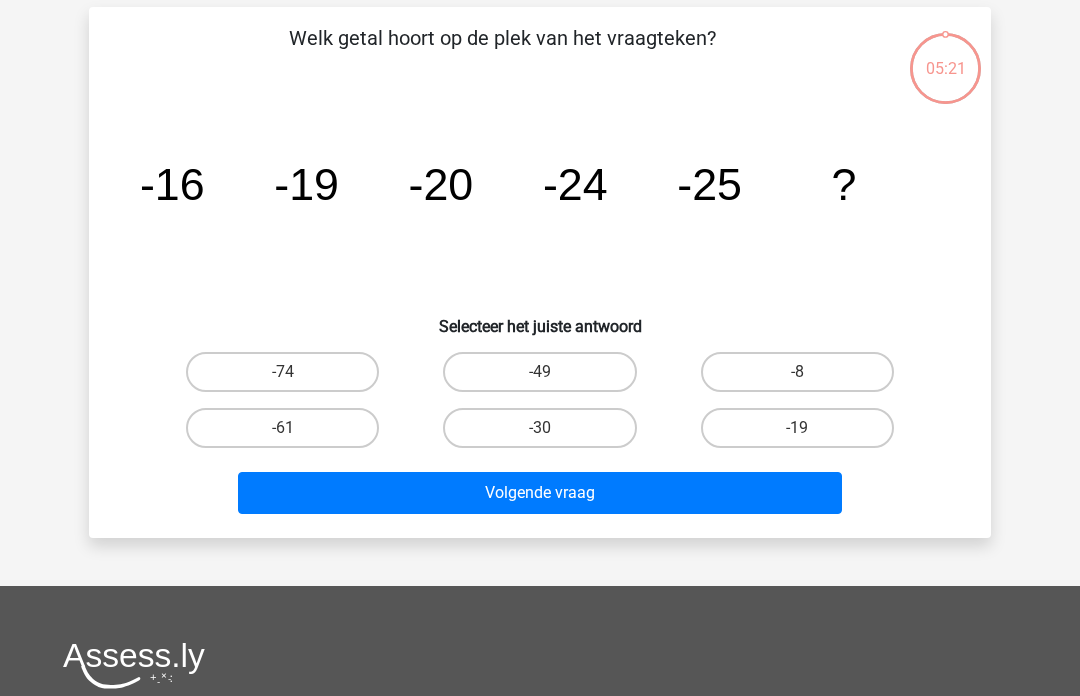 scroll, scrollTop: 92, scrollLeft: 0, axis: vertical 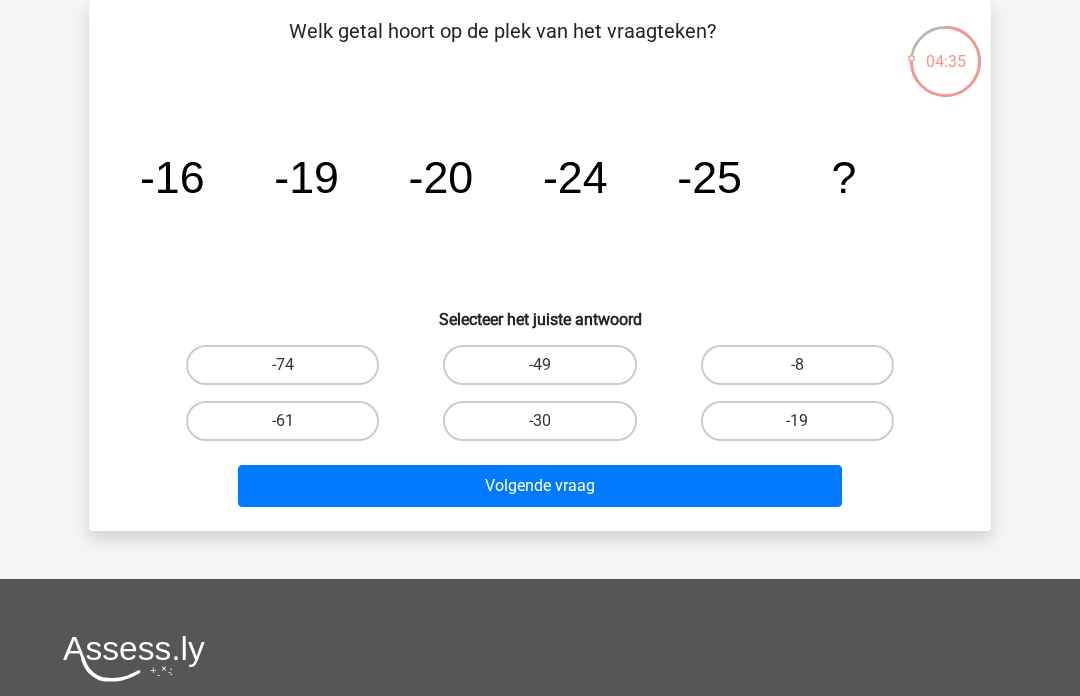 click on "-30" at bounding box center [539, 421] 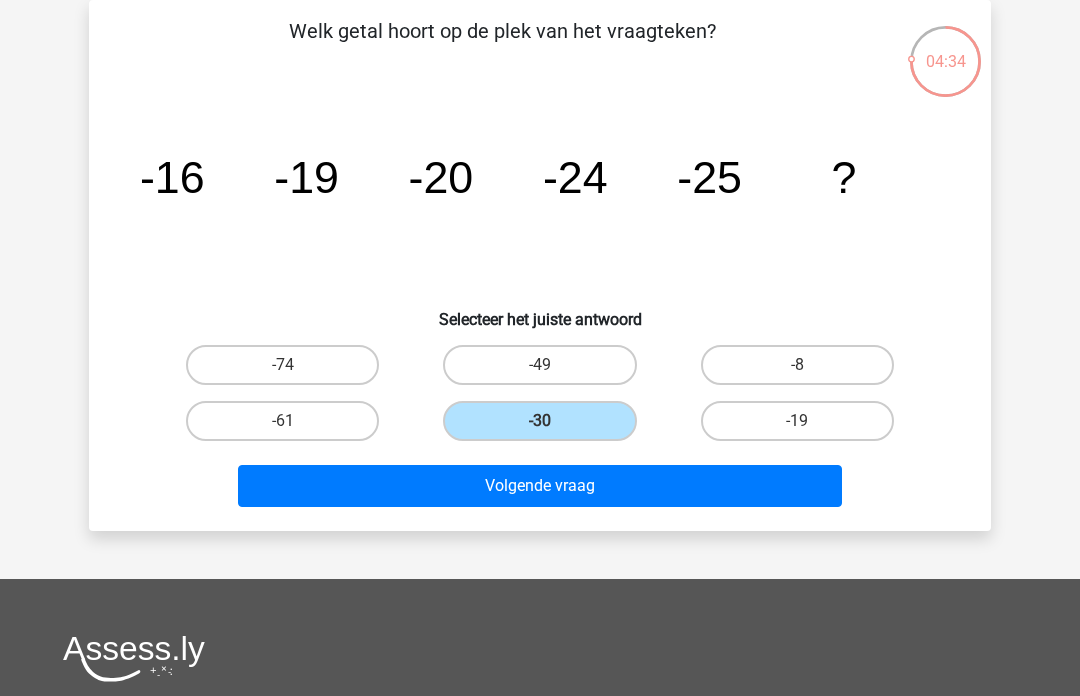 click on "Volgende vraag" at bounding box center [540, 486] 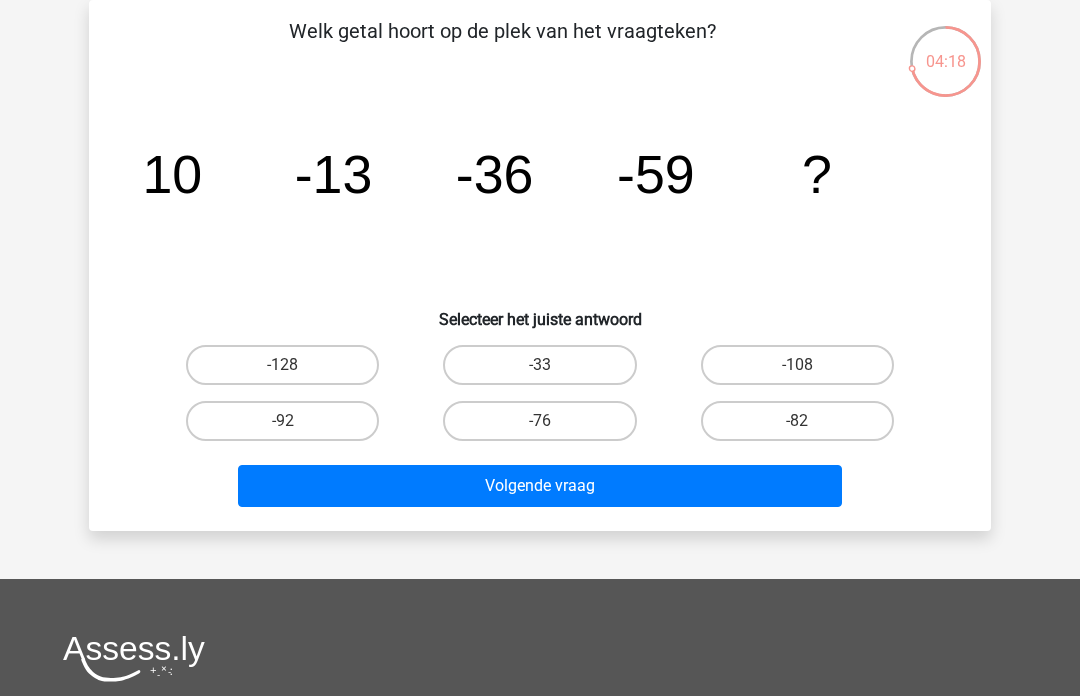 click on "-82" at bounding box center (797, 421) 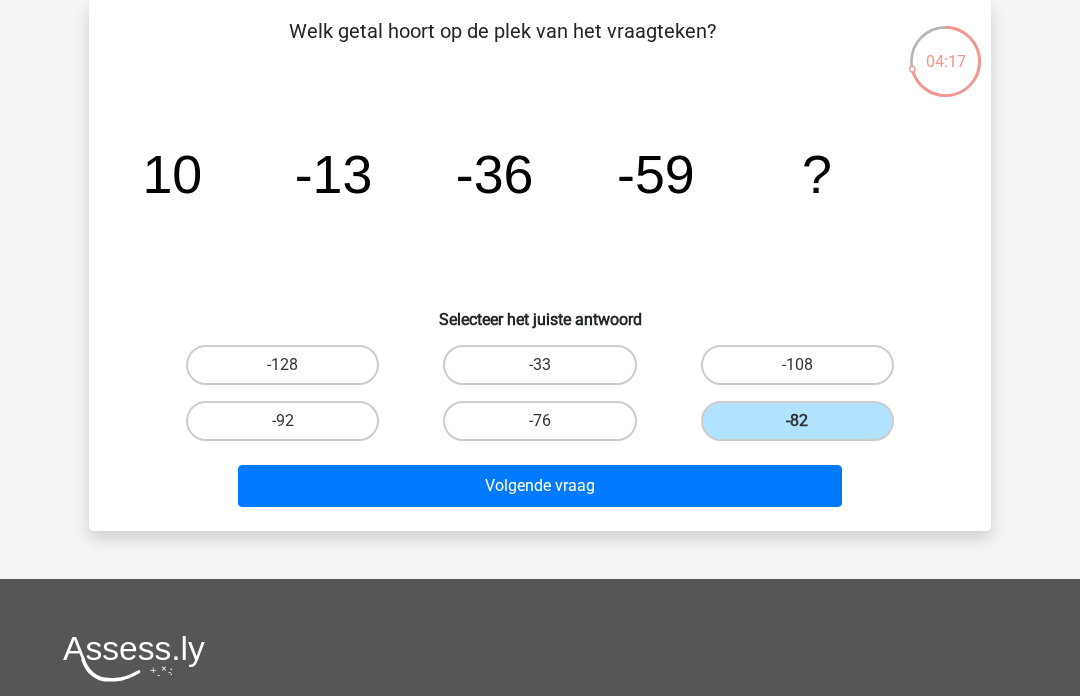 click on "Volgende vraag" at bounding box center (540, 486) 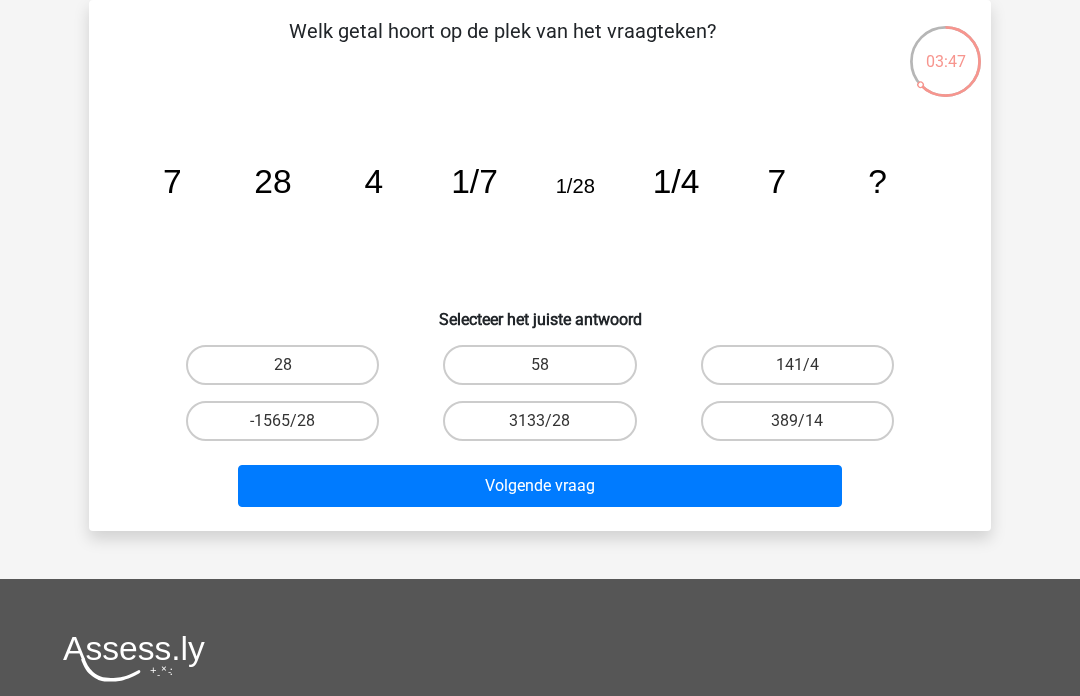 click on "28" at bounding box center (282, 365) 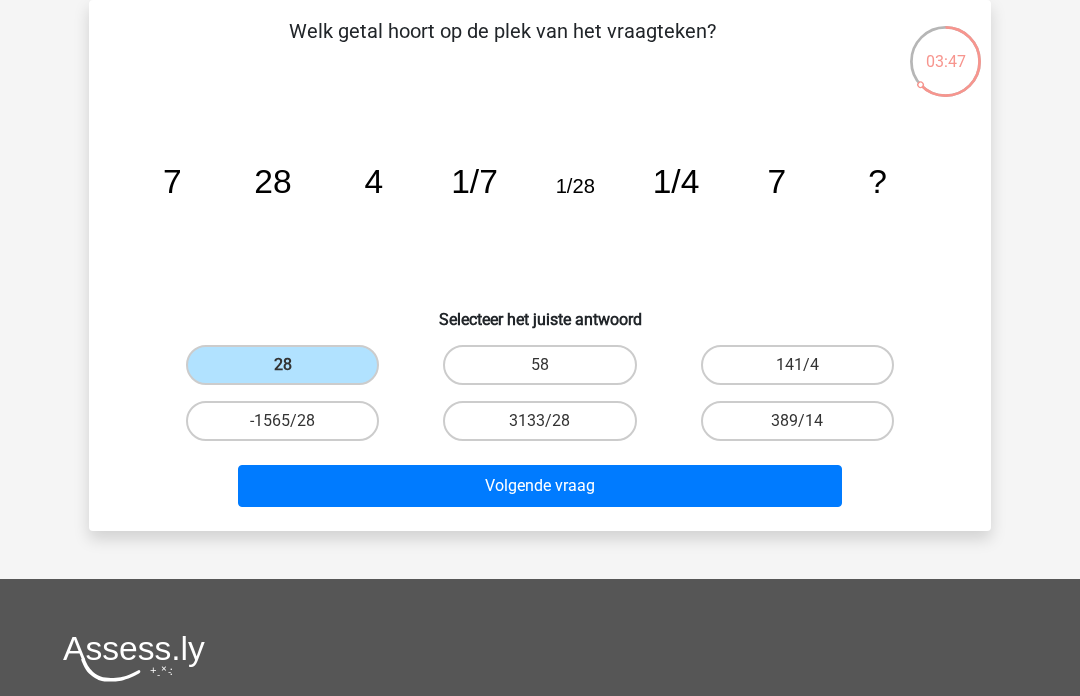 click on "Volgende vraag" at bounding box center [540, 486] 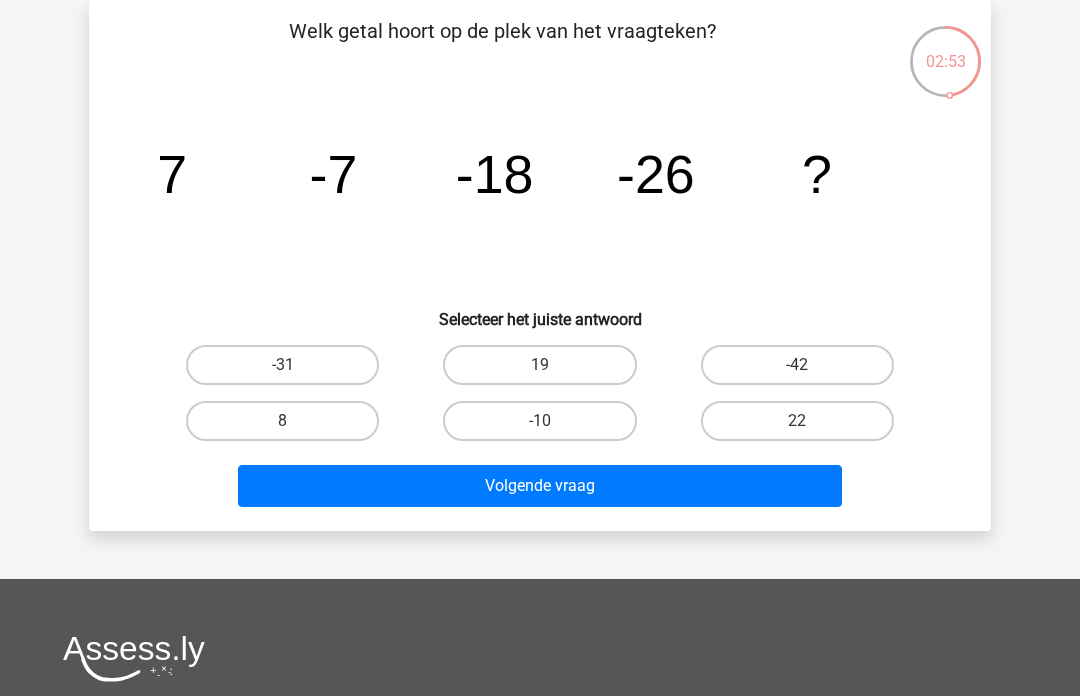 click on "-42" at bounding box center (797, 365) 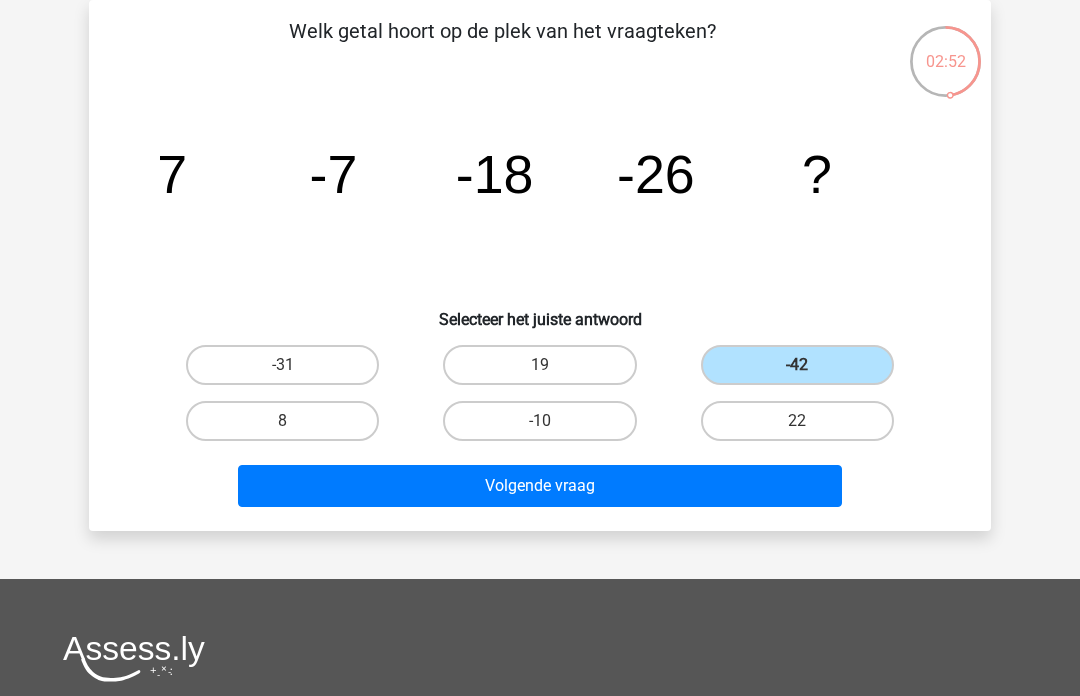click on "Volgende vraag" at bounding box center (540, 486) 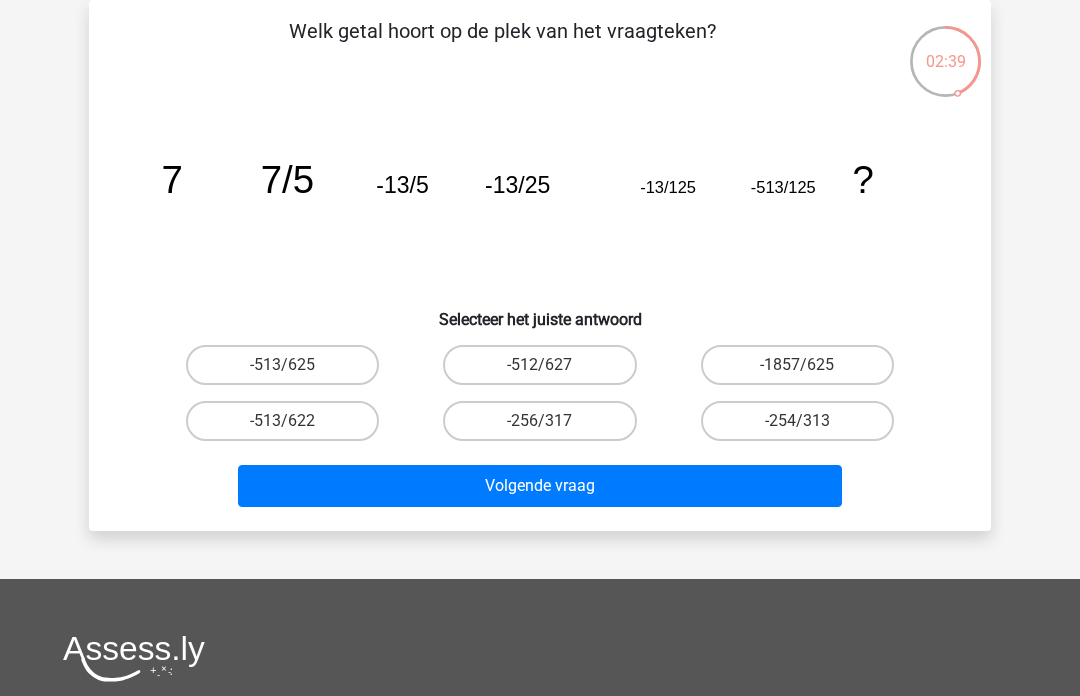 click on "-1857/625" at bounding box center (797, 365) 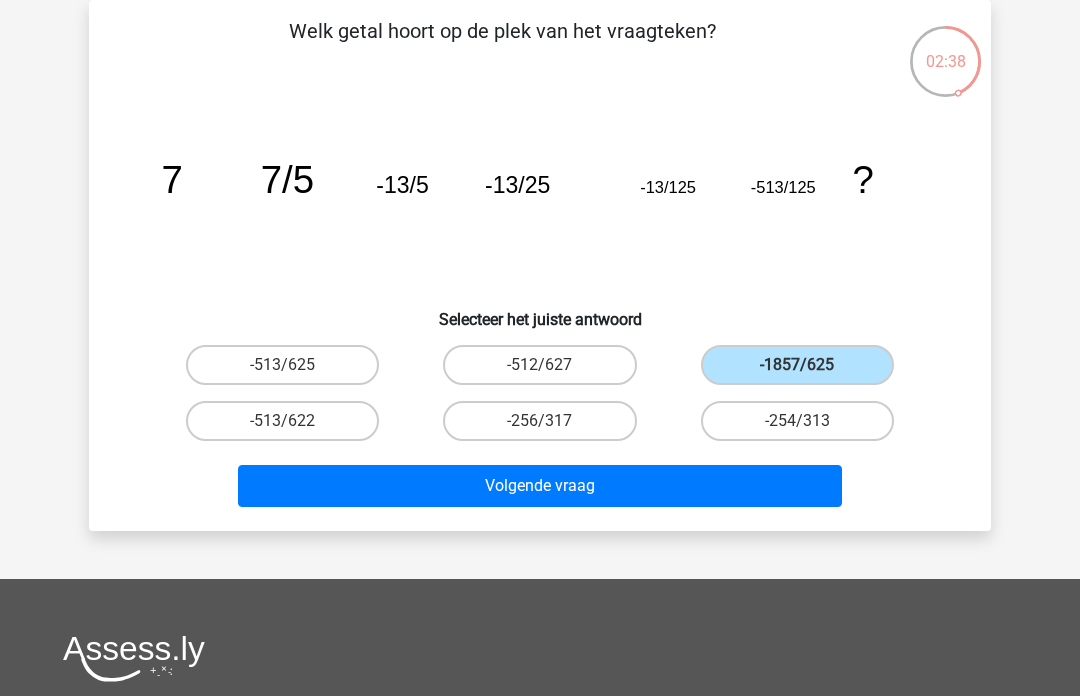 click on "Volgende vraag" at bounding box center (540, 486) 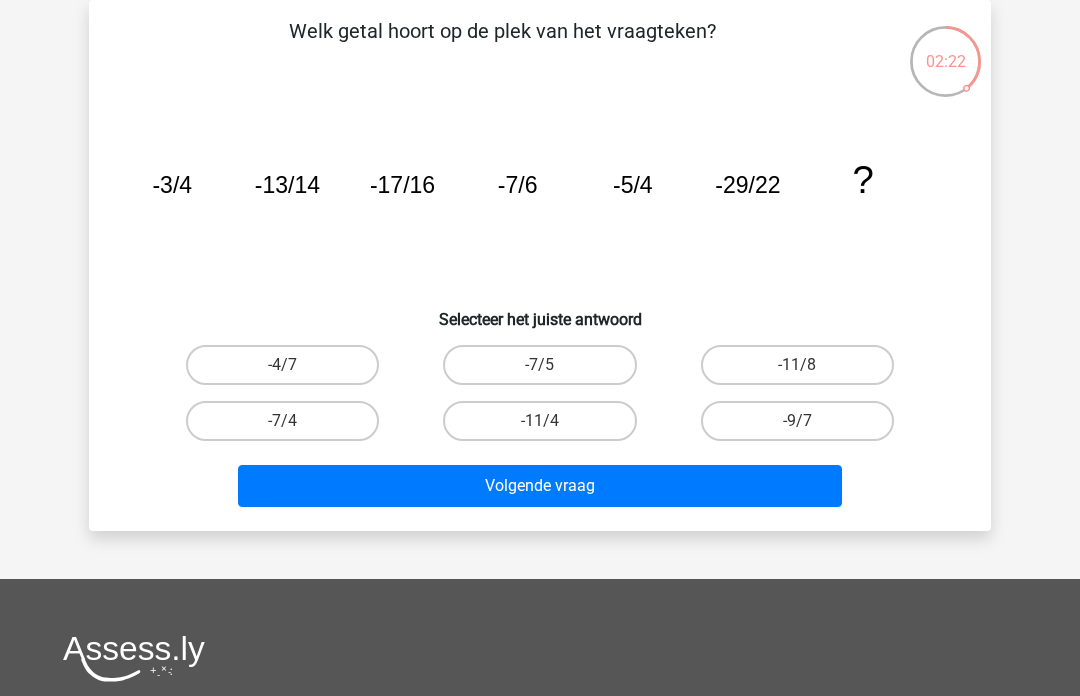 click on "-11/4" at bounding box center [539, 421] 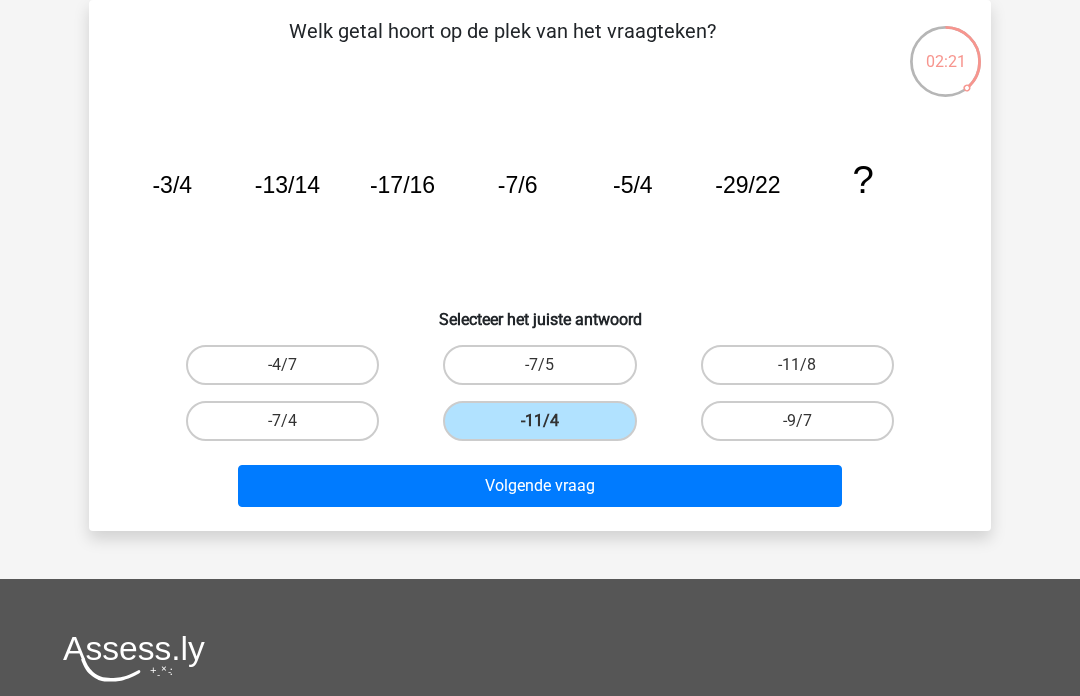 click on "Volgende vraag" at bounding box center [540, 486] 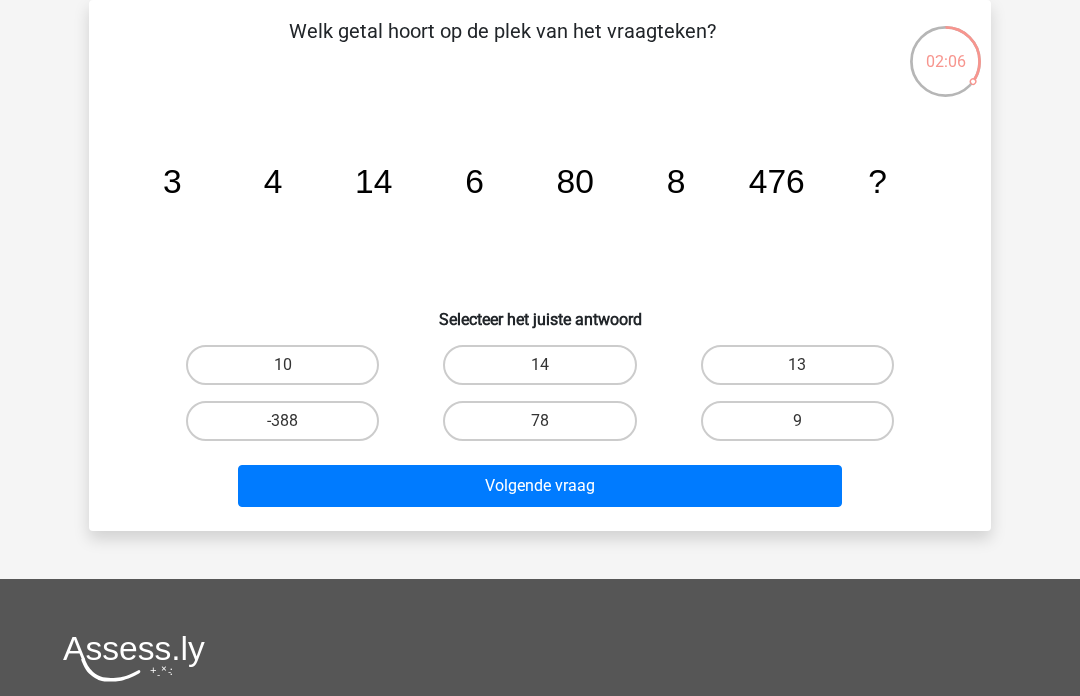 click on "10" at bounding box center [282, 365] 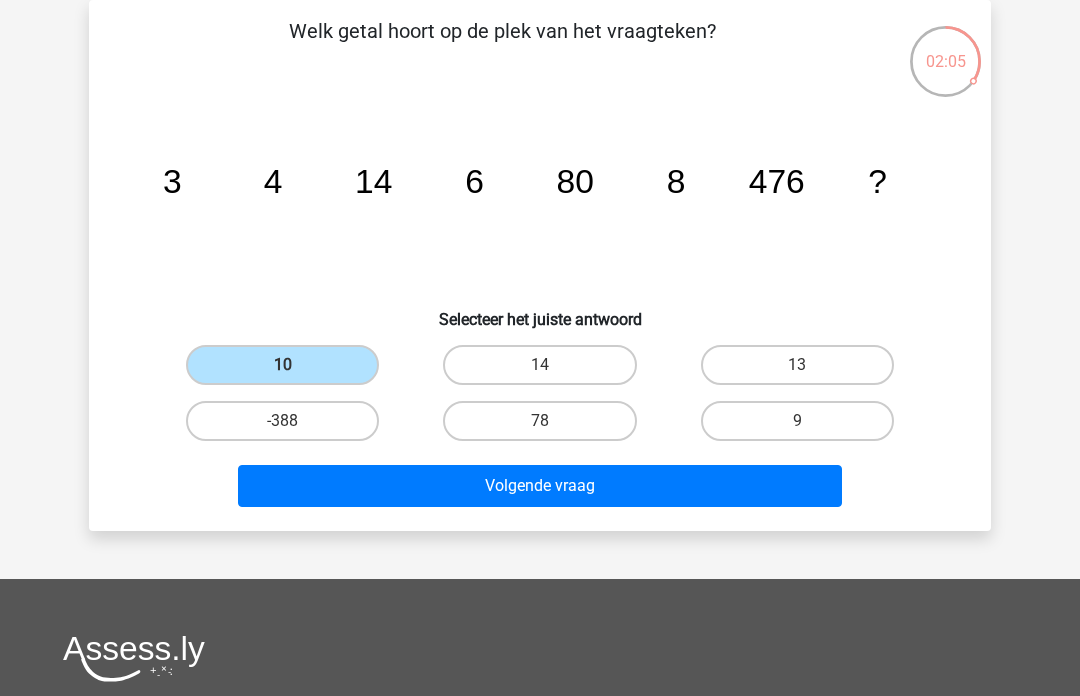 click on "Volgende vraag" at bounding box center (540, 486) 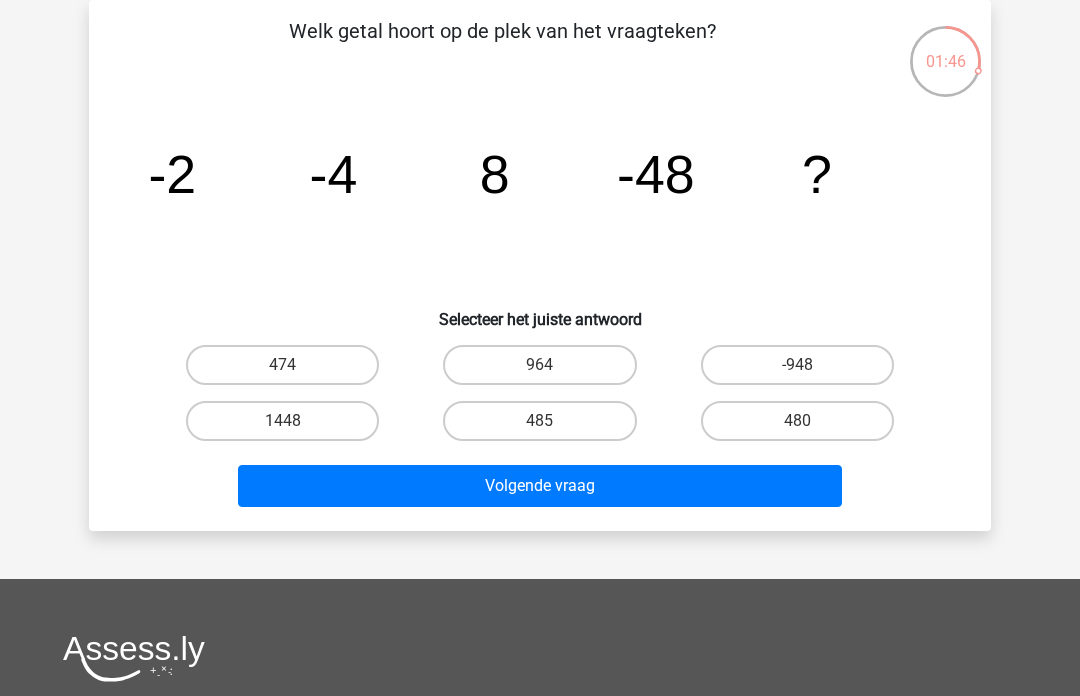 click on "-948" at bounding box center [797, 365] 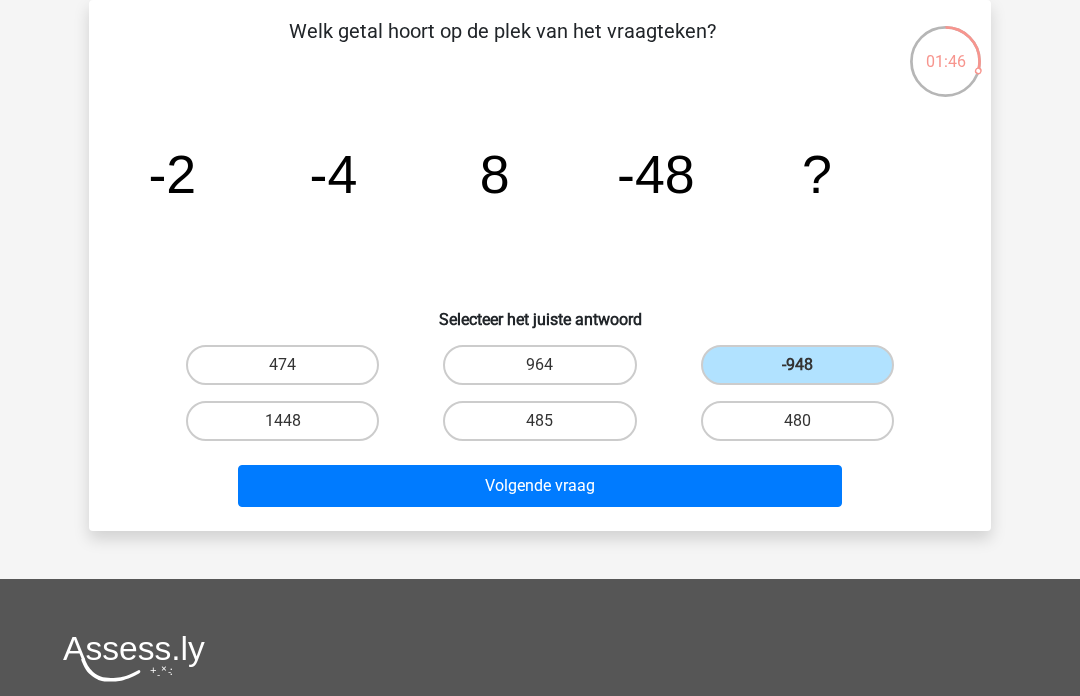 click on "Volgende vraag" at bounding box center (540, 486) 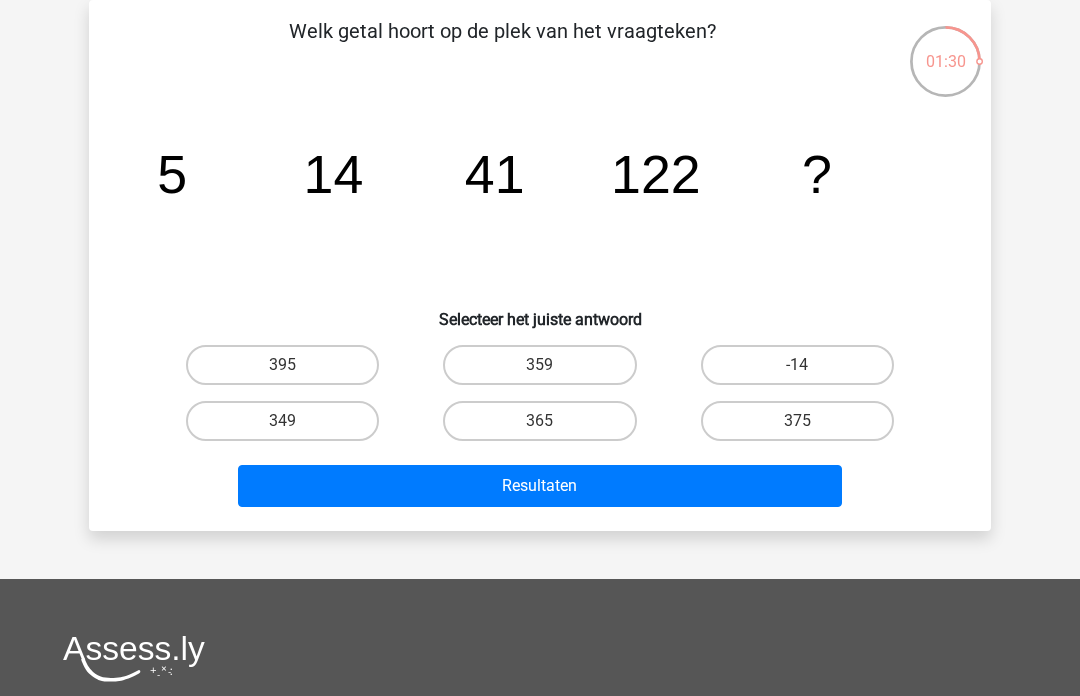 click on "395" at bounding box center (282, 365) 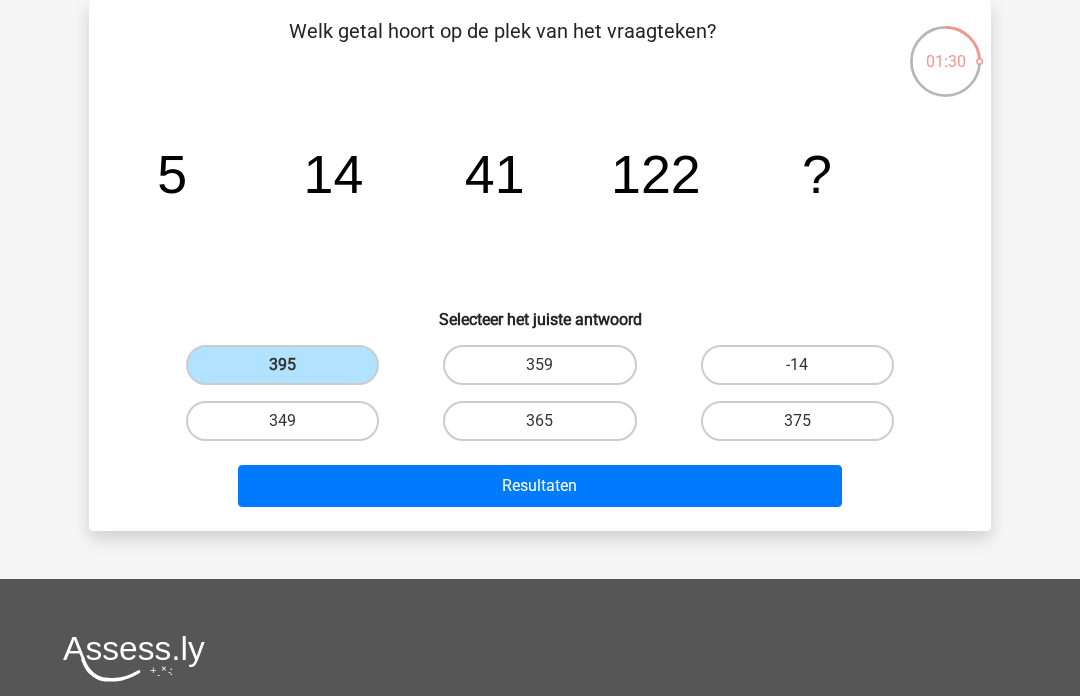 click on "Resultaten" at bounding box center (540, 486) 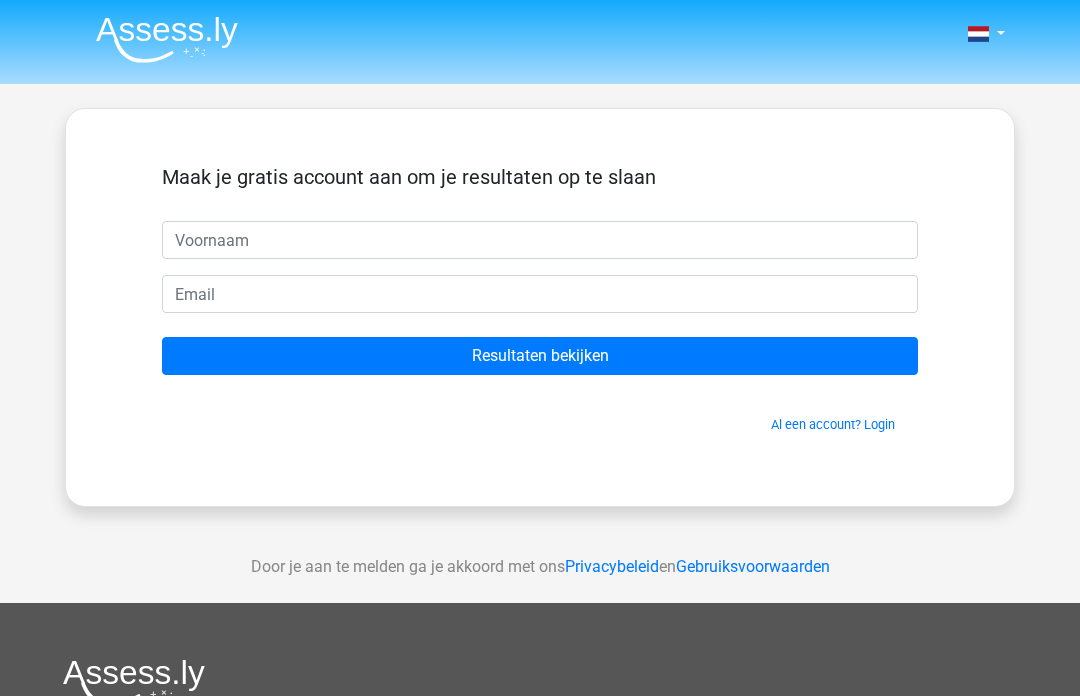 scroll, scrollTop: 0, scrollLeft: 0, axis: both 